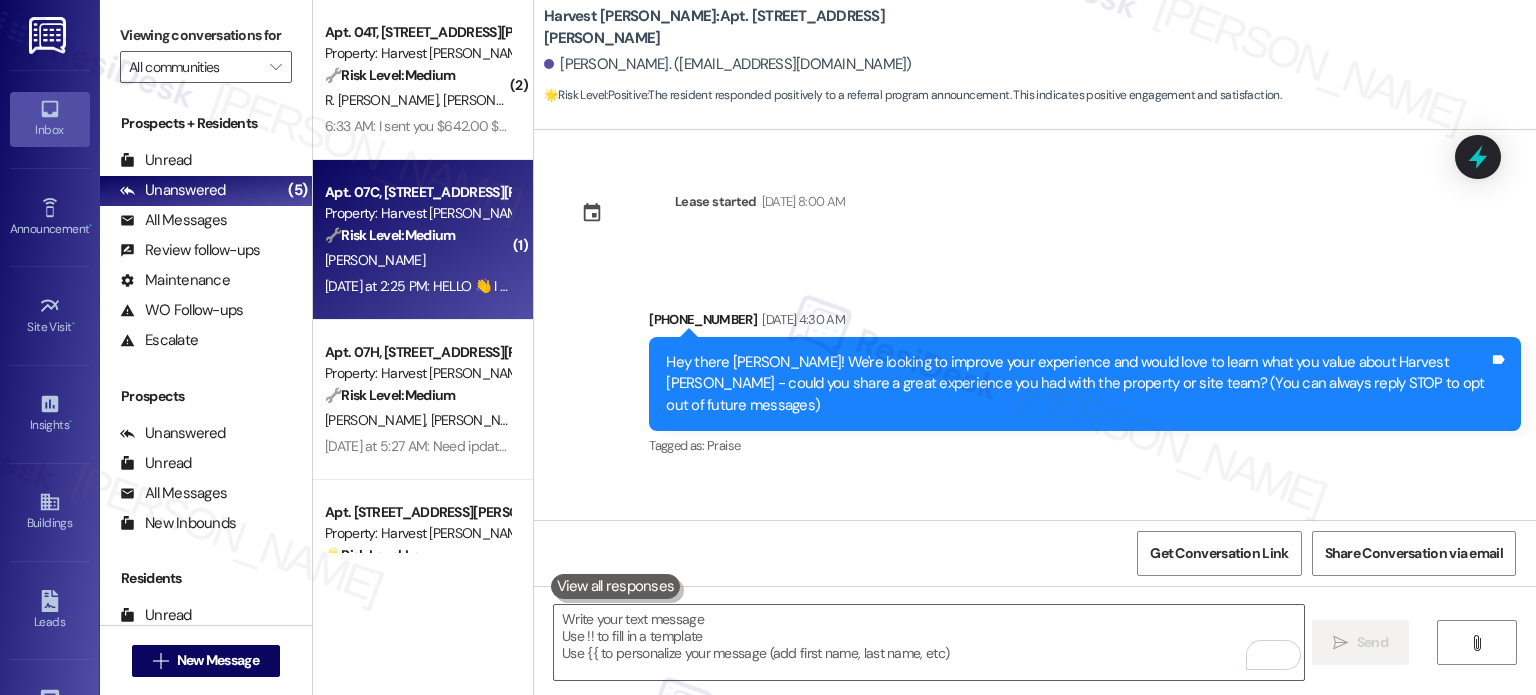 scroll, scrollTop: 0, scrollLeft: 0, axis: both 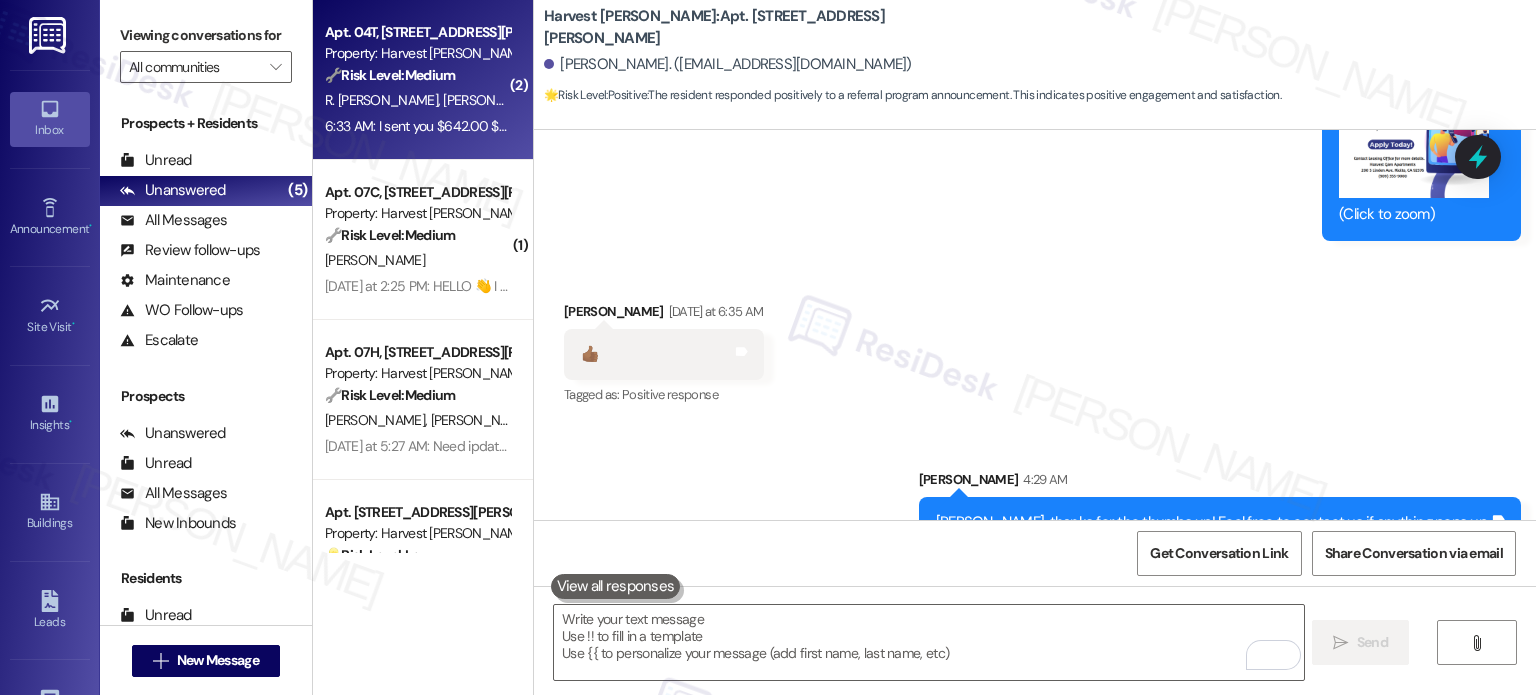click on "R. [PERSON_NAME] [PERSON_NAME]" at bounding box center (417, 100) 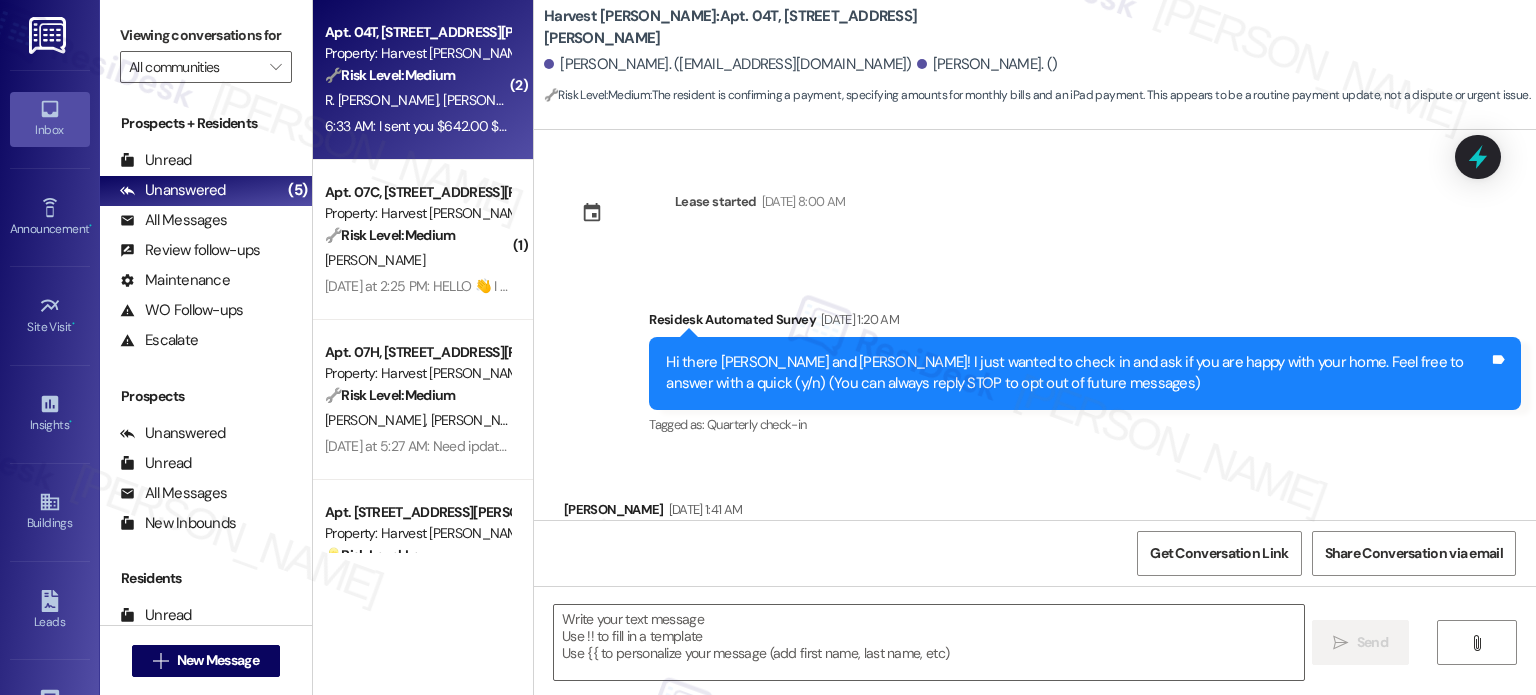 scroll, scrollTop: 6307, scrollLeft: 0, axis: vertical 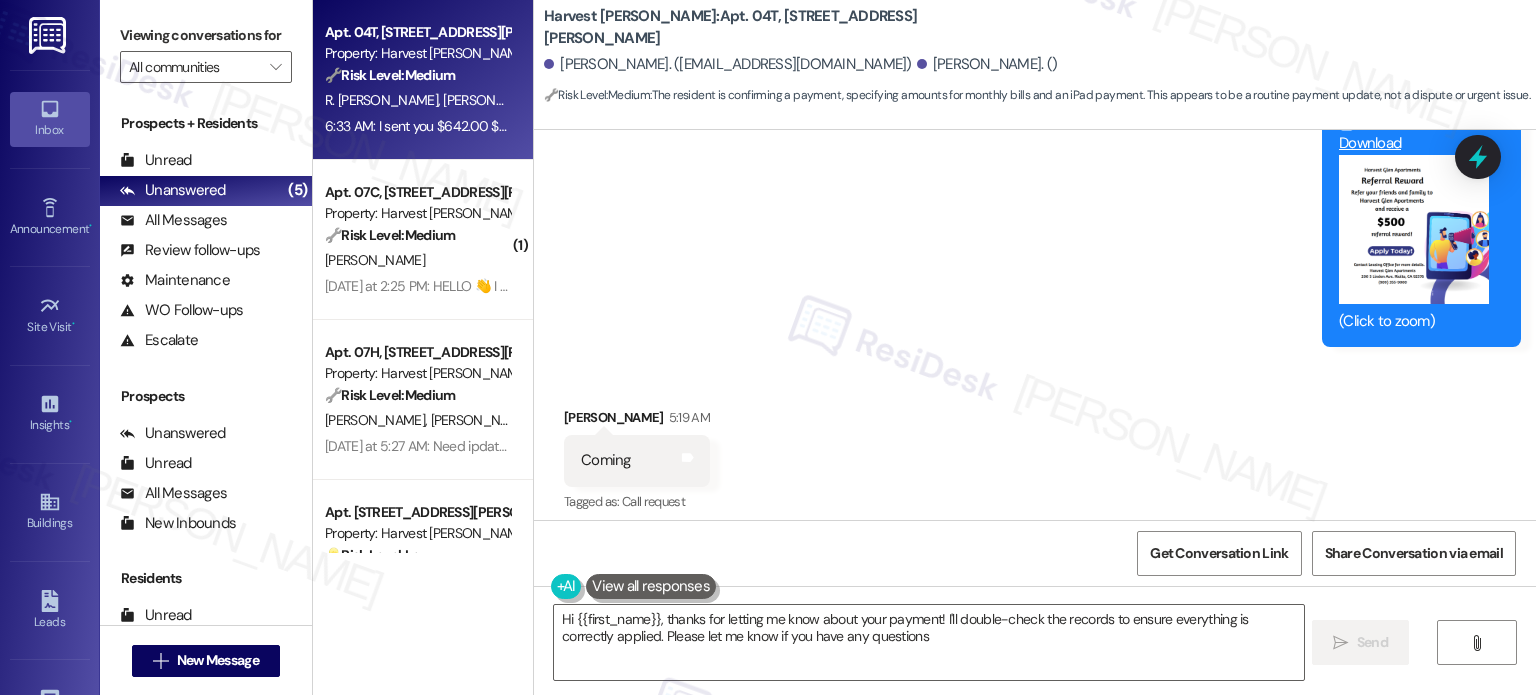 type on "Hi {{first_name}}, thanks for letting me know about your payment! I'll double-check the records to ensure everything is correctly applied. Please let me know if you have any questions!" 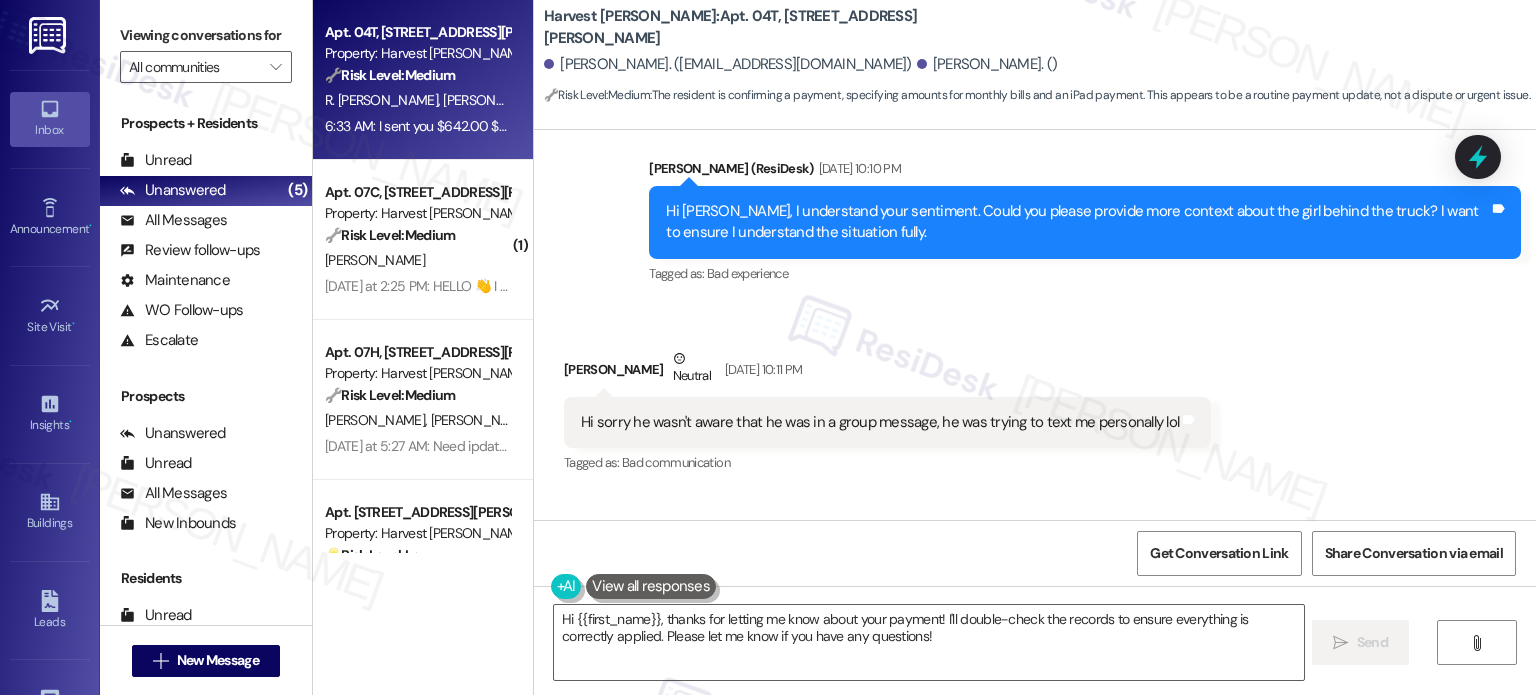 scroll, scrollTop: 4508, scrollLeft: 0, axis: vertical 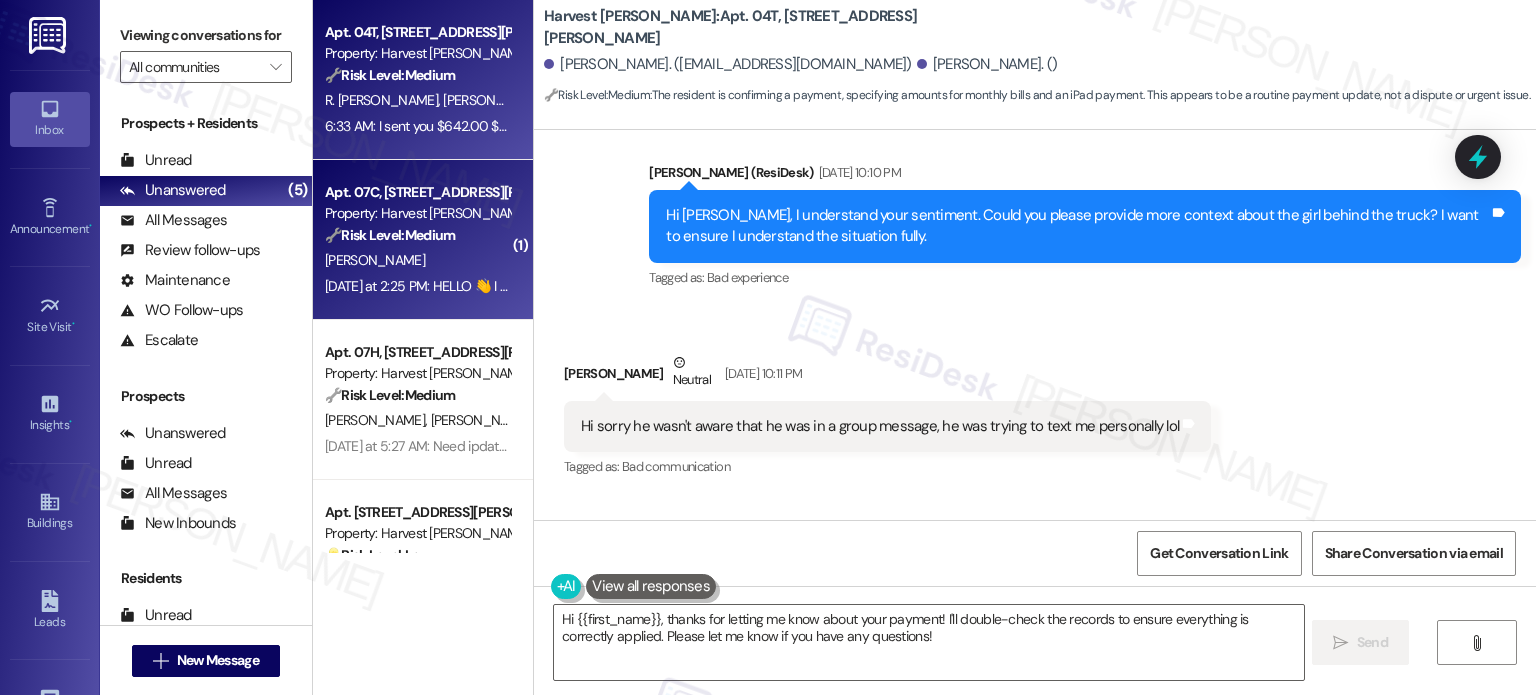 click on "[PERSON_NAME]" at bounding box center (417, 260) 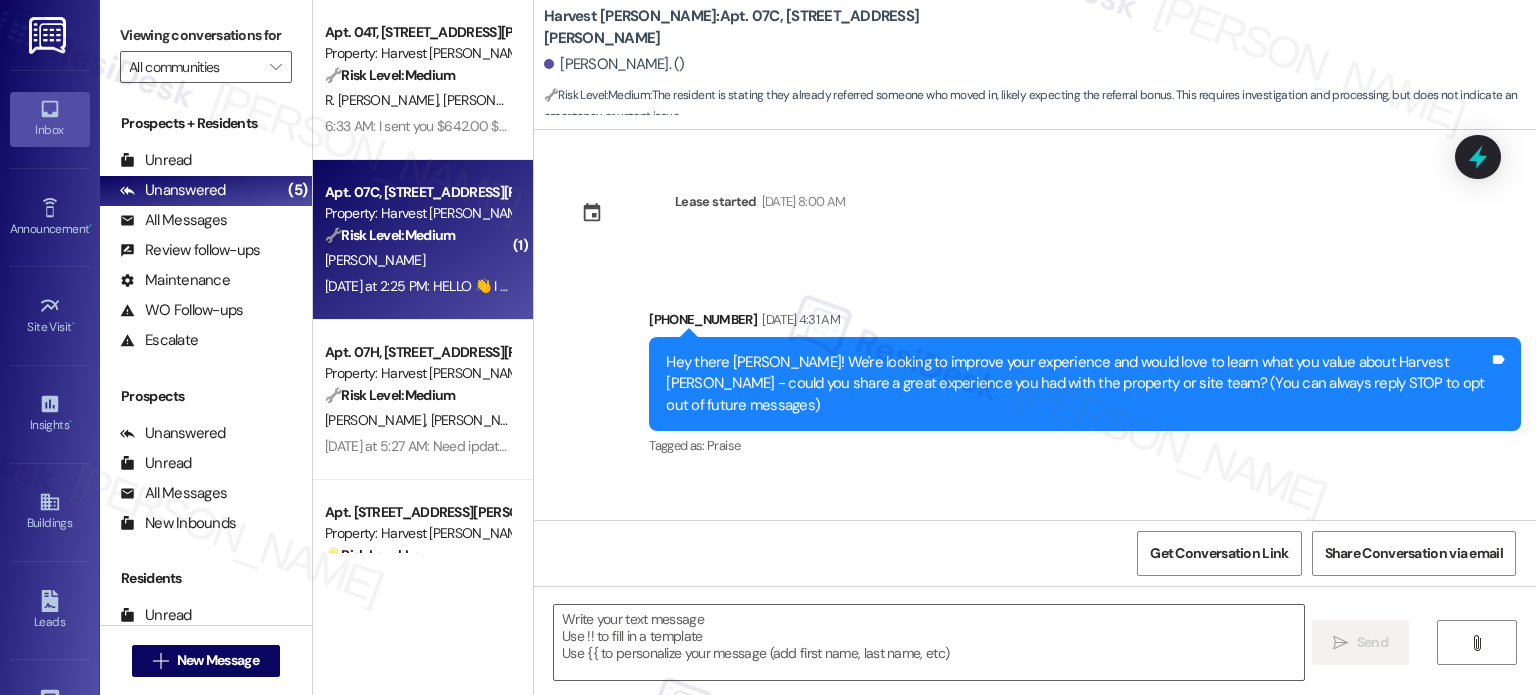 scroll, scrollTop: 12687, scrollLeft: 0, axis: vertical 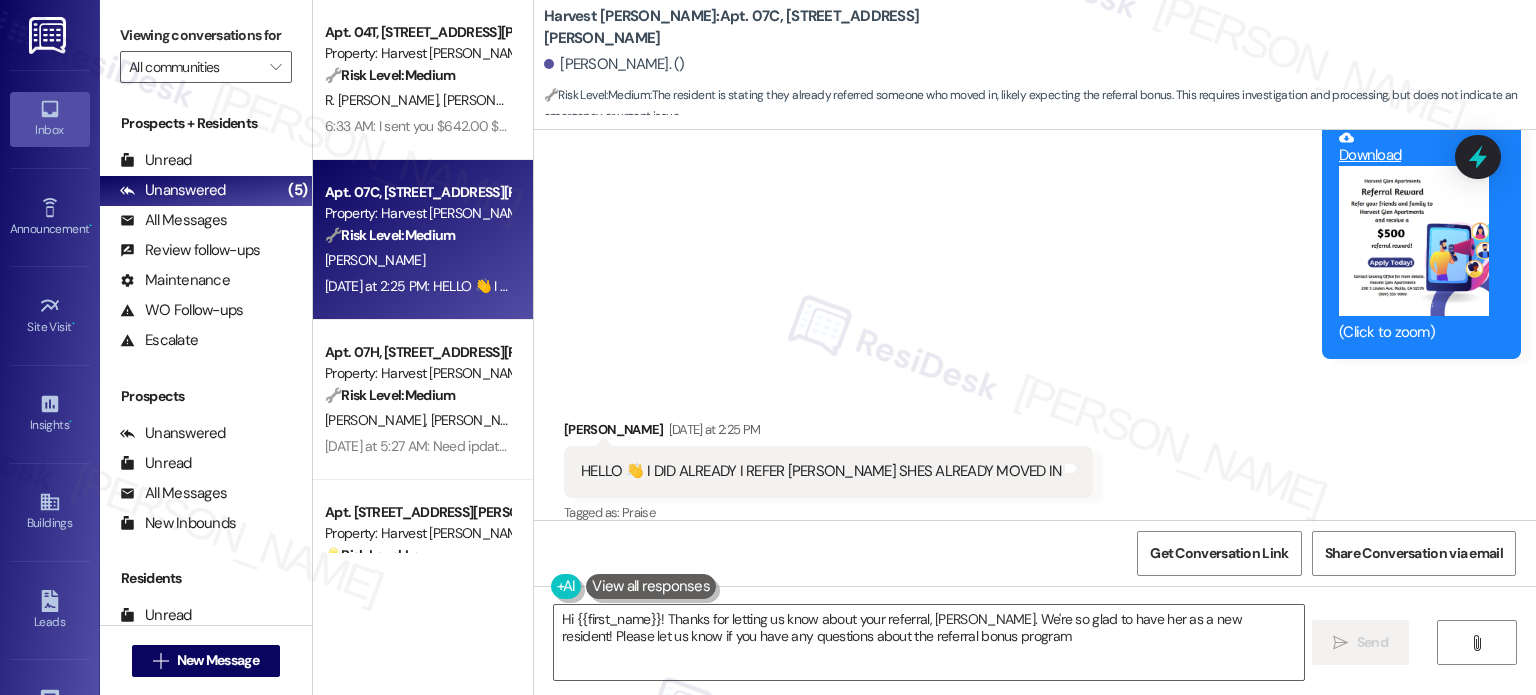 type on "Hi {{first_name}}! Thanks for letting us know about your referral, [PERSON_NAME]. We're so glad to have her as a new resident! Please let us know if you have any questions about the referral bonus program." 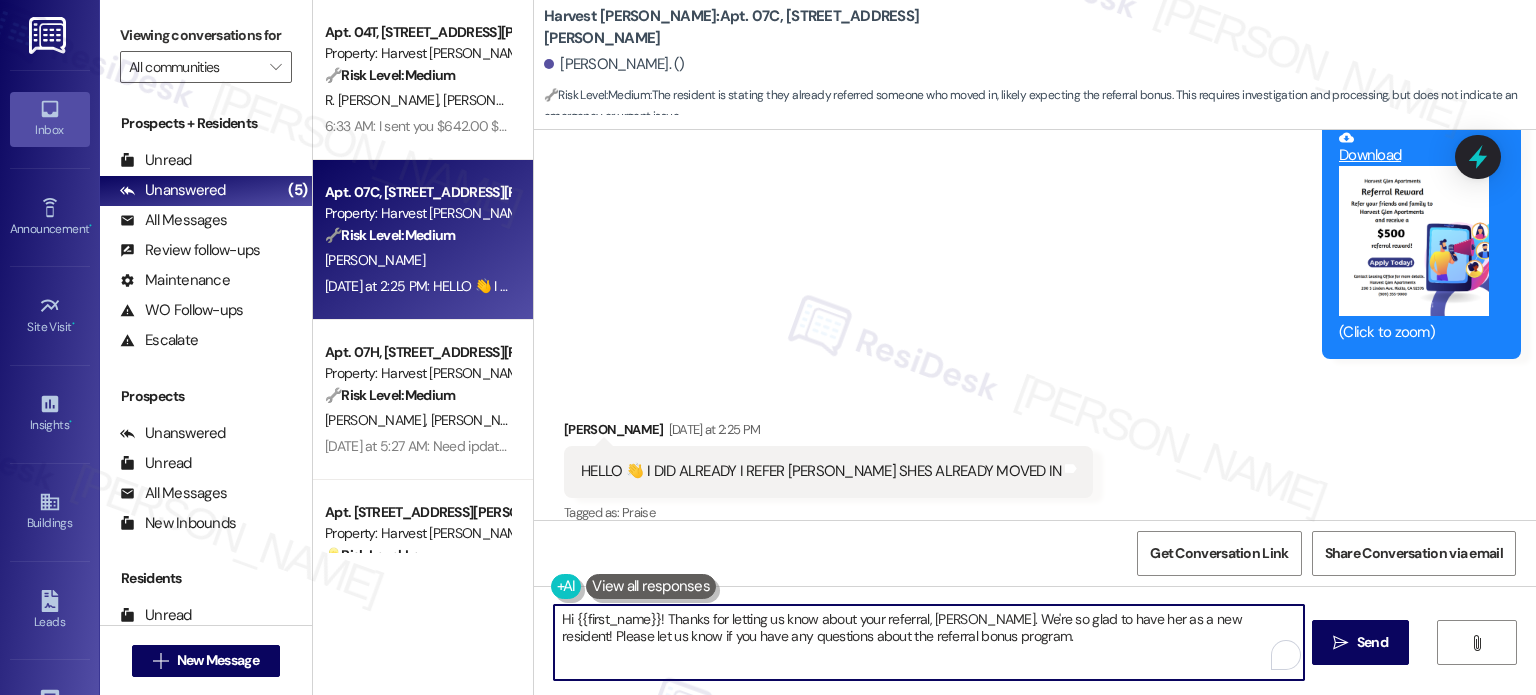 drag, startPoint x: 653, startPoint y: 618, endPoint x: 667, endPoint y: 617, distance: 14.035668 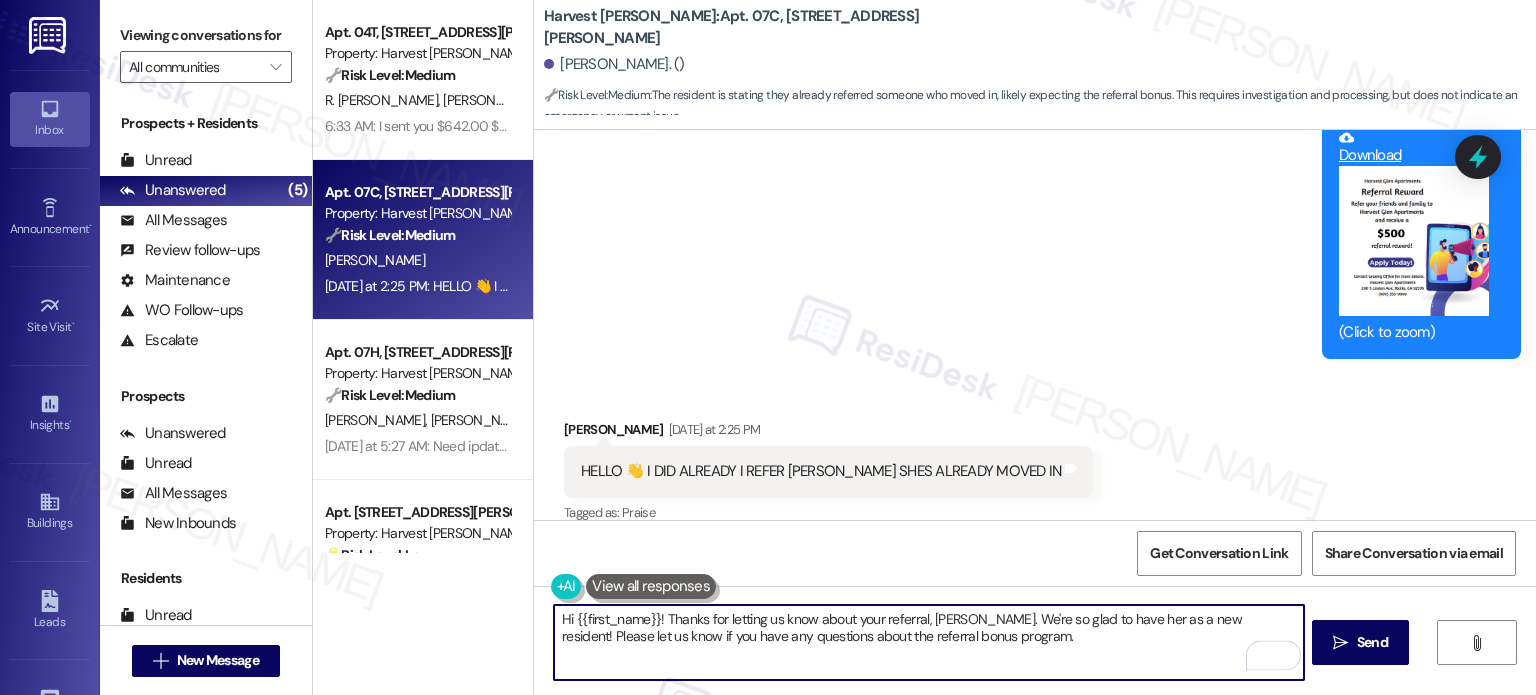 drag, startPoint x: 940, startPoint y: 632, endPoint x: 443, endPoint y: 615, distance: 497.29065 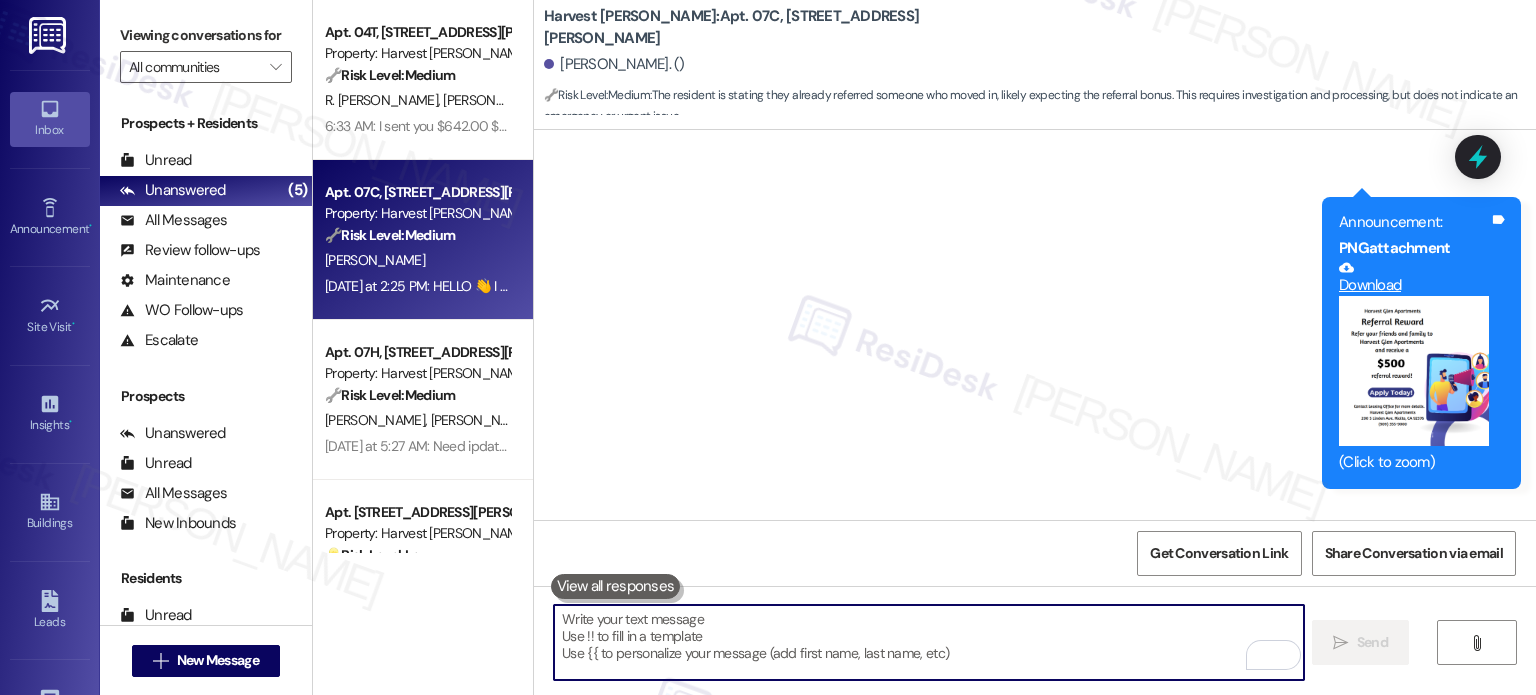 scroll, scrollTop: 12587, scrollLeft: 0, axis: vertical 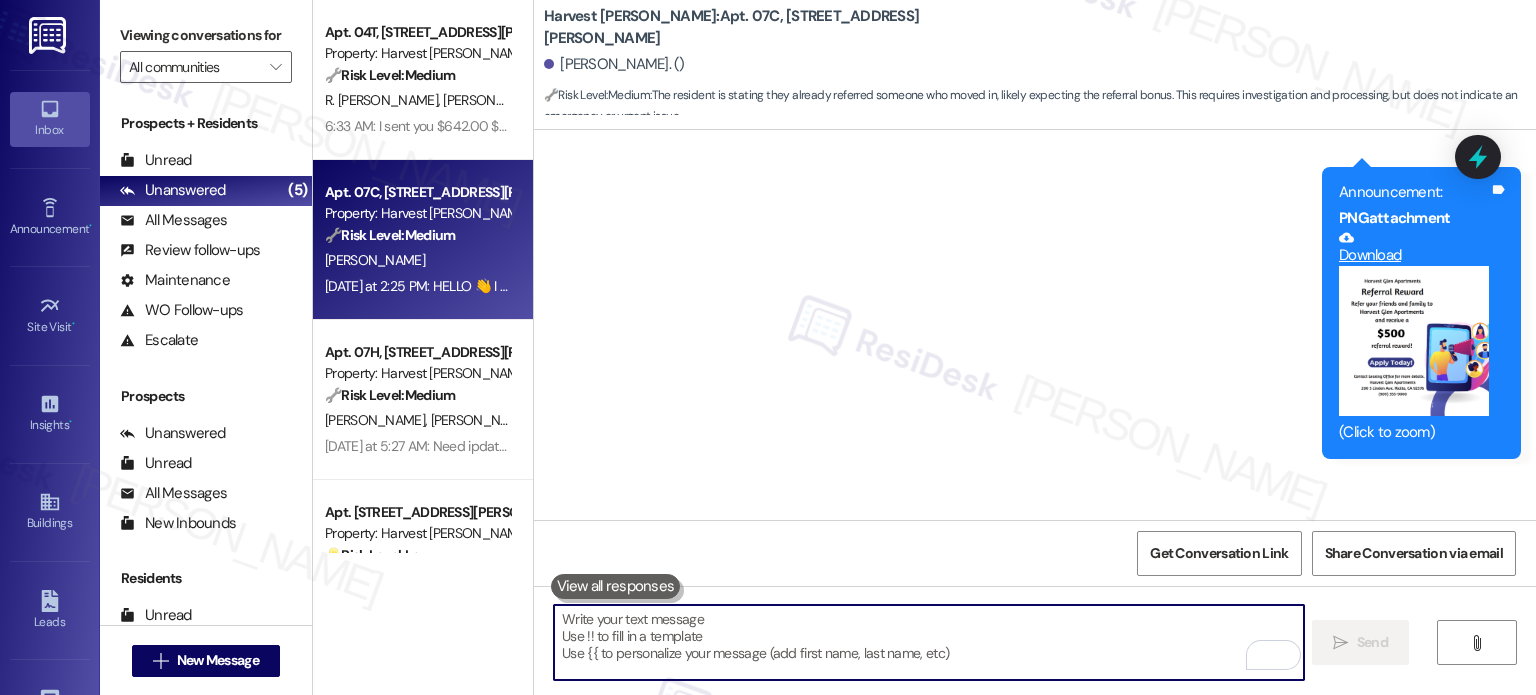 click at bounding box center (928, 642) 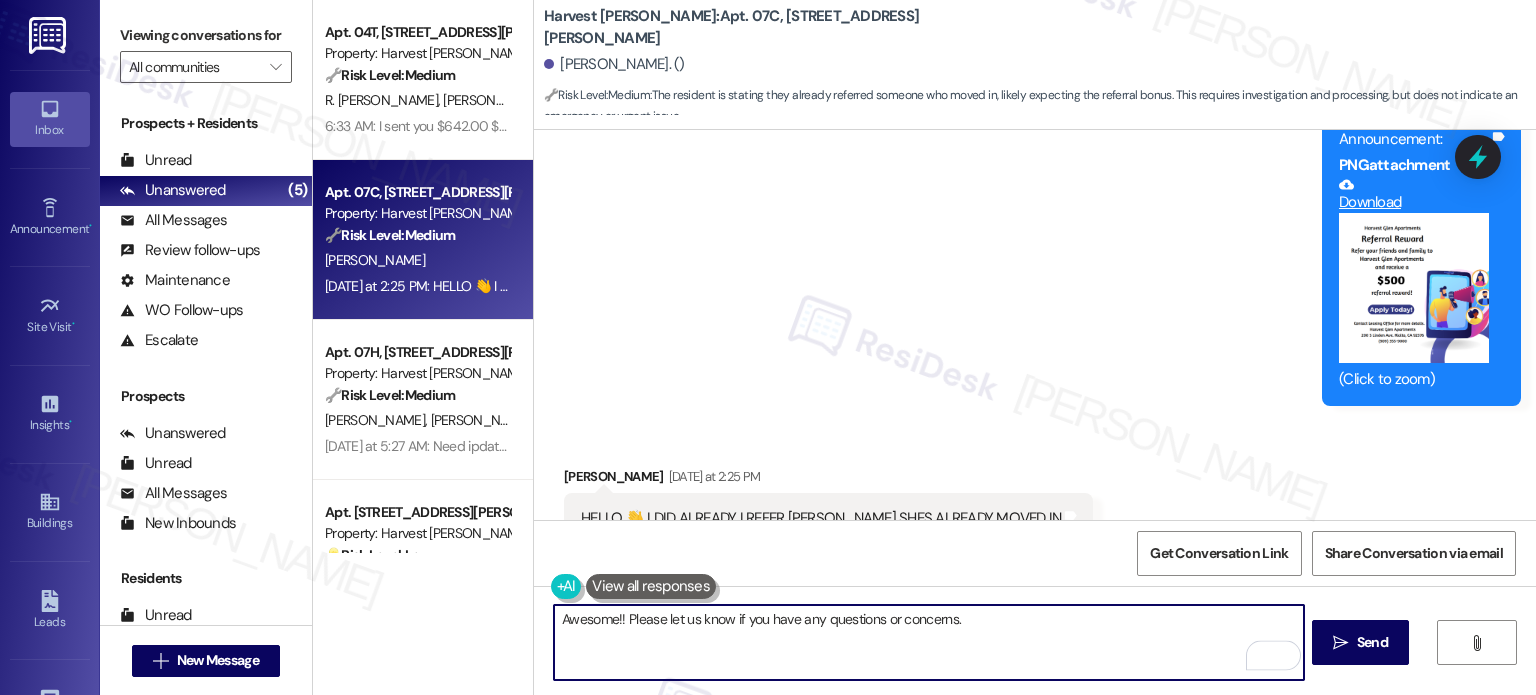 scroll, scrollTop: 12688, scrollLeft: 0, axis: vertical 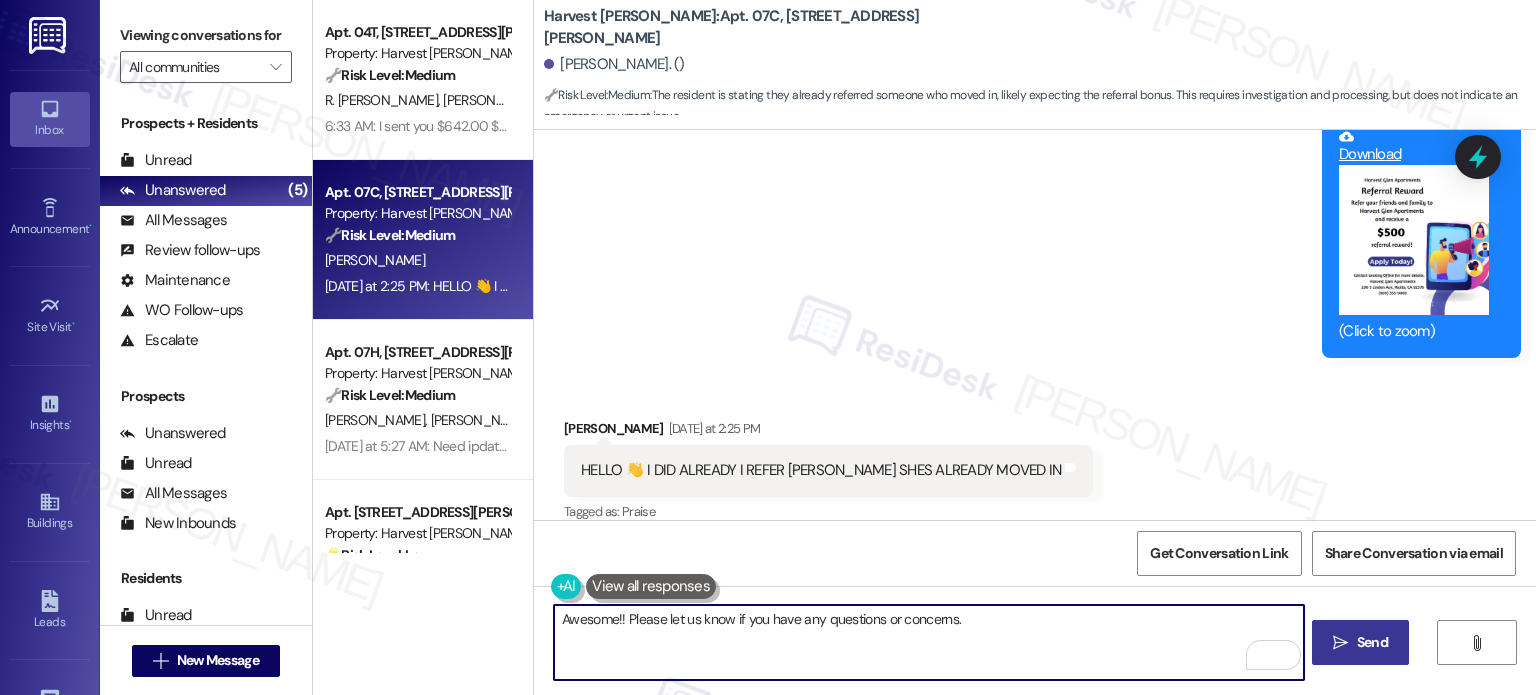 type on "Awesome!! Please let us know if you have any questions or concerns." 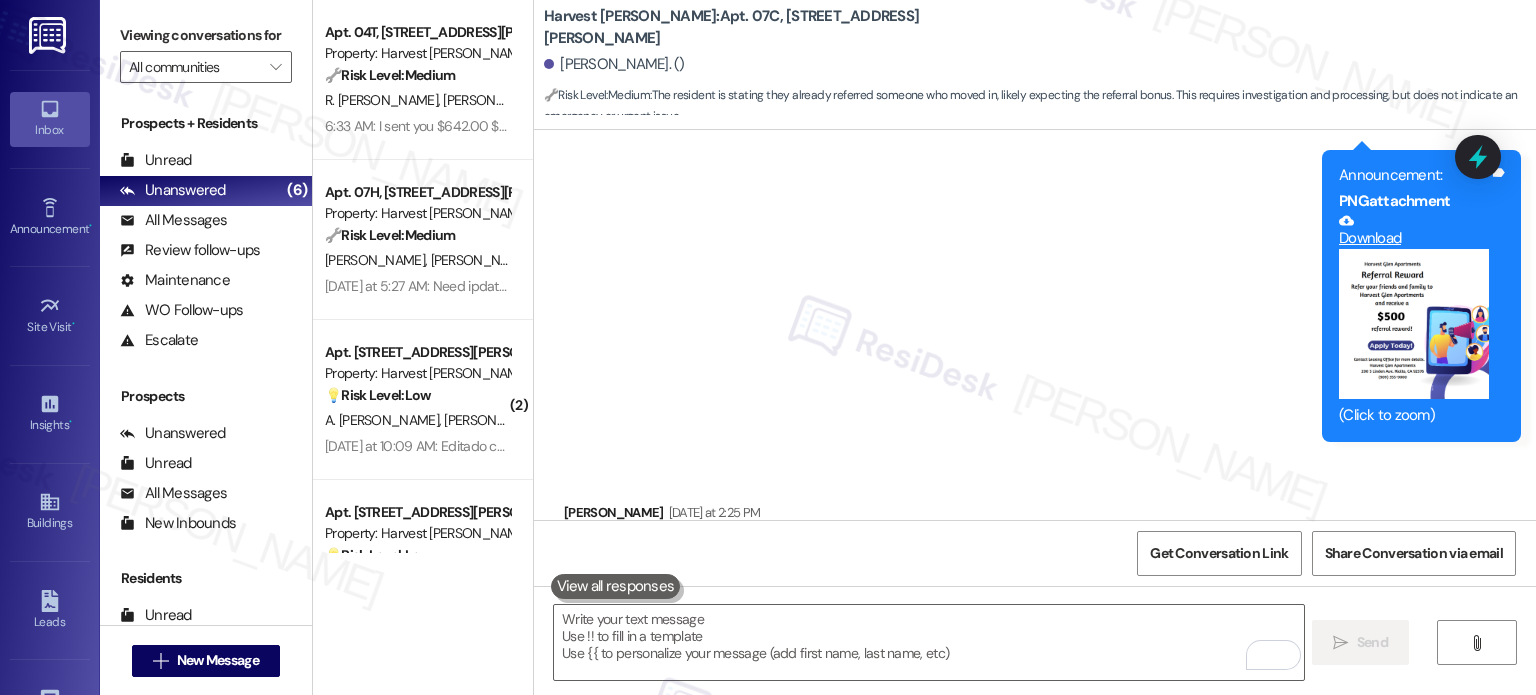 scroll, scrollTop: 12567, scrollLeft: 0, axis: vertical 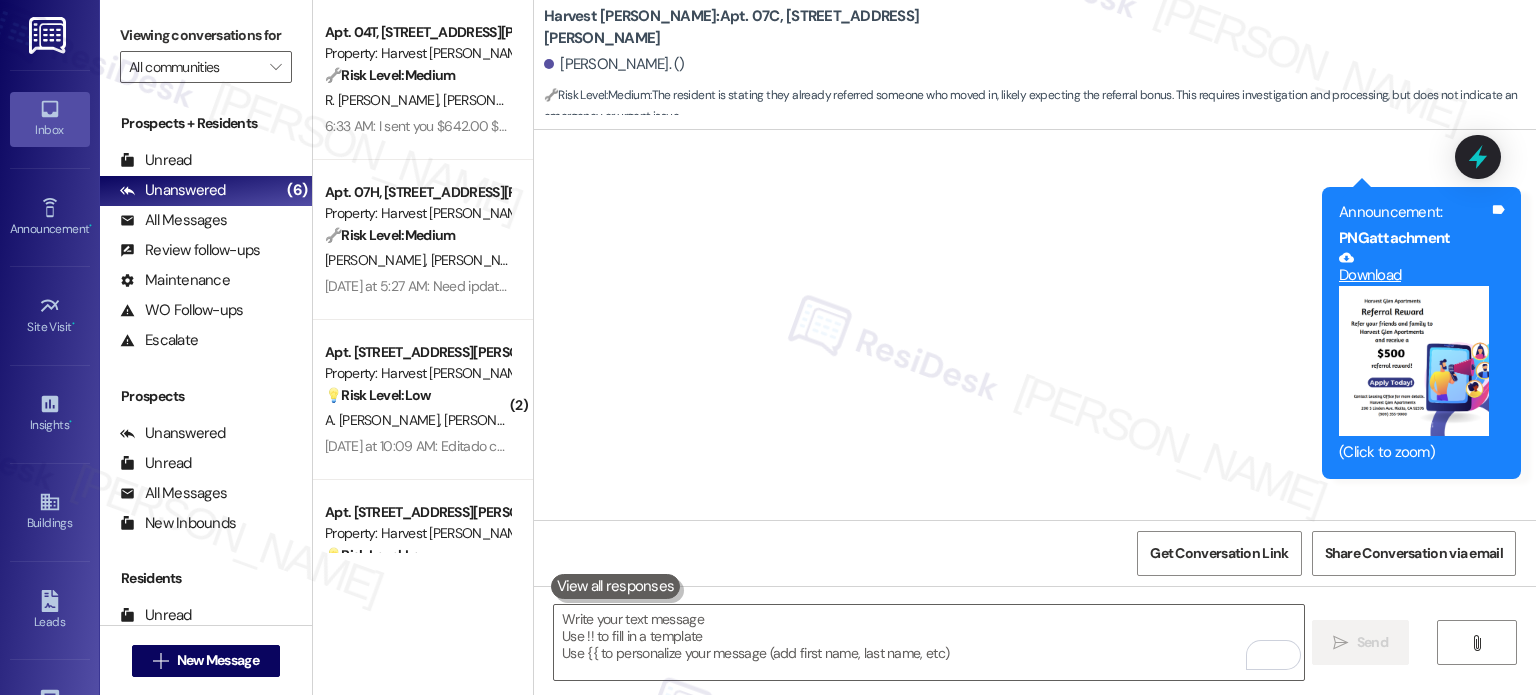 click at bounding box center (1414, 361) 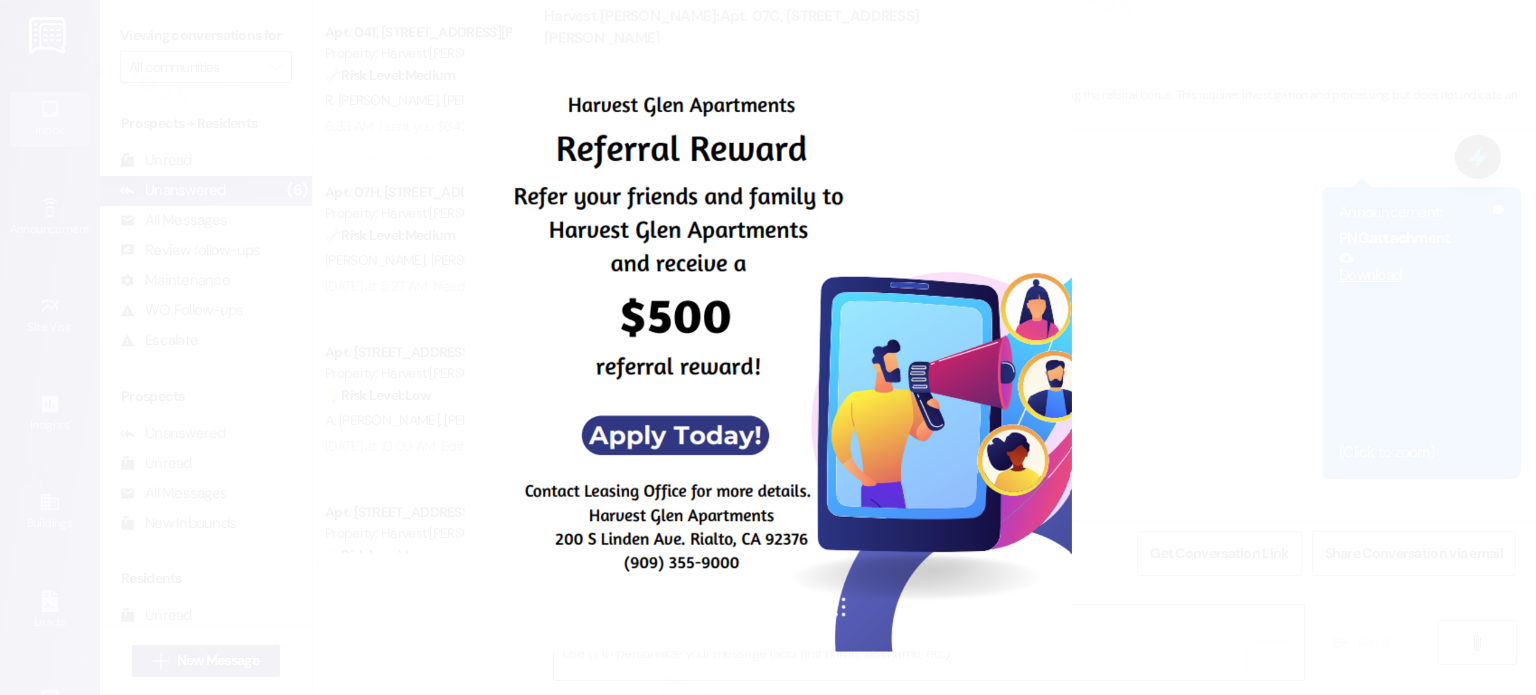 click at bounding box center [768, 347] 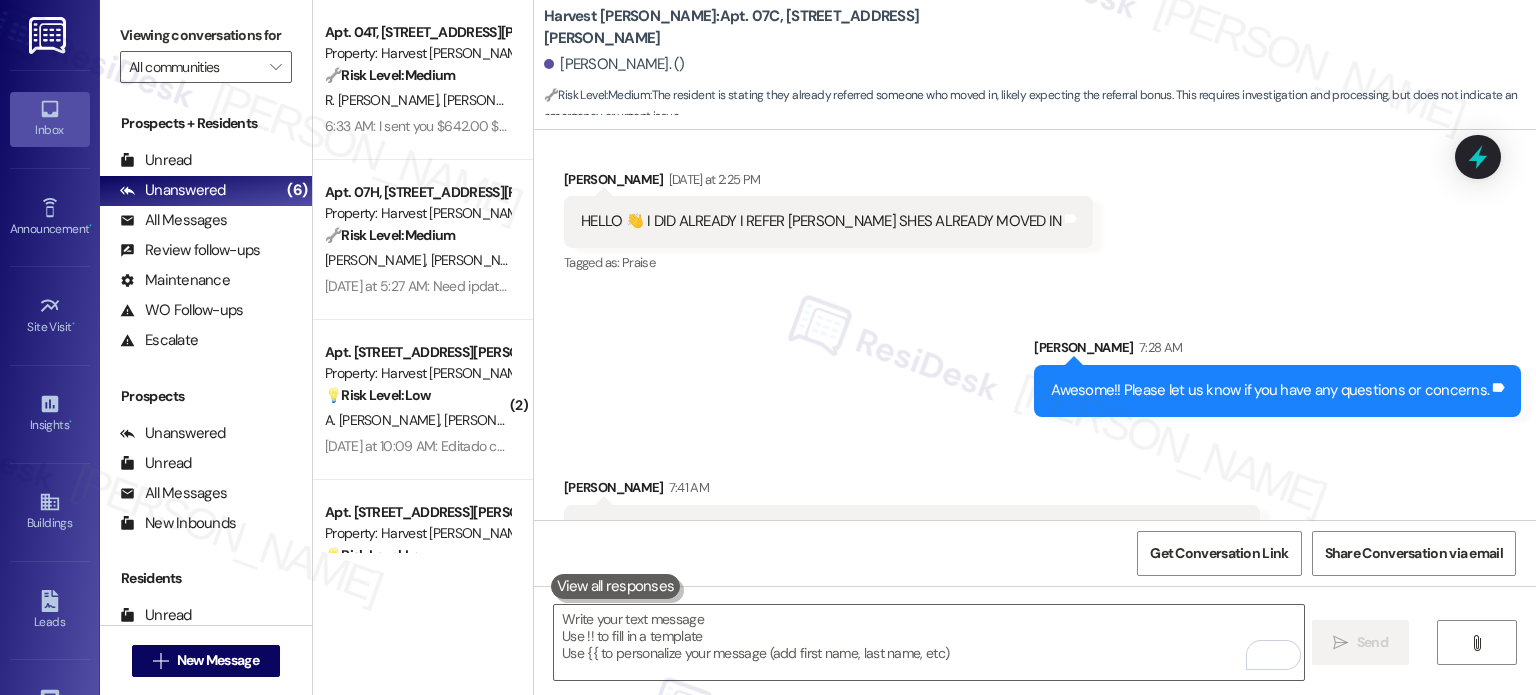 scroll, scrollTop: 12967, scrollLeft: 0, axis: vertical 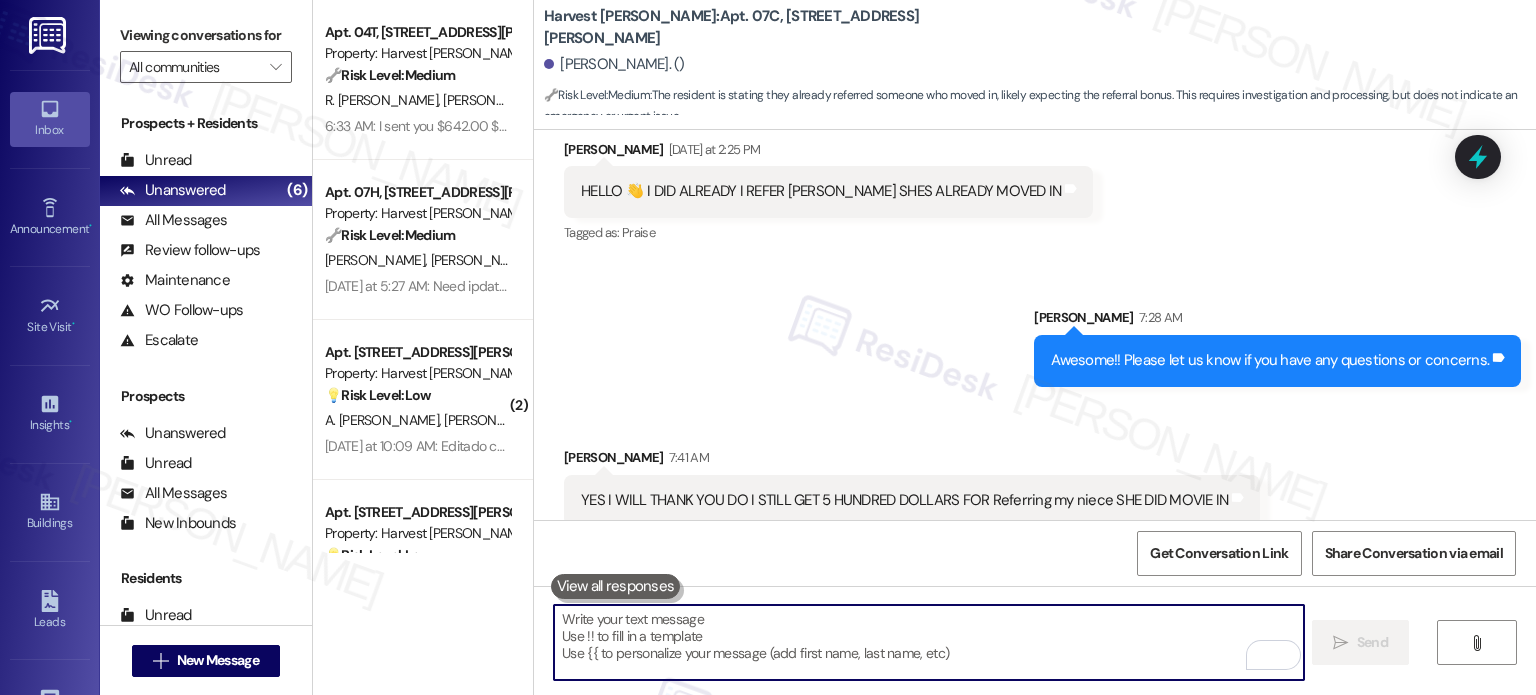 click at bounding box center [928, 642] 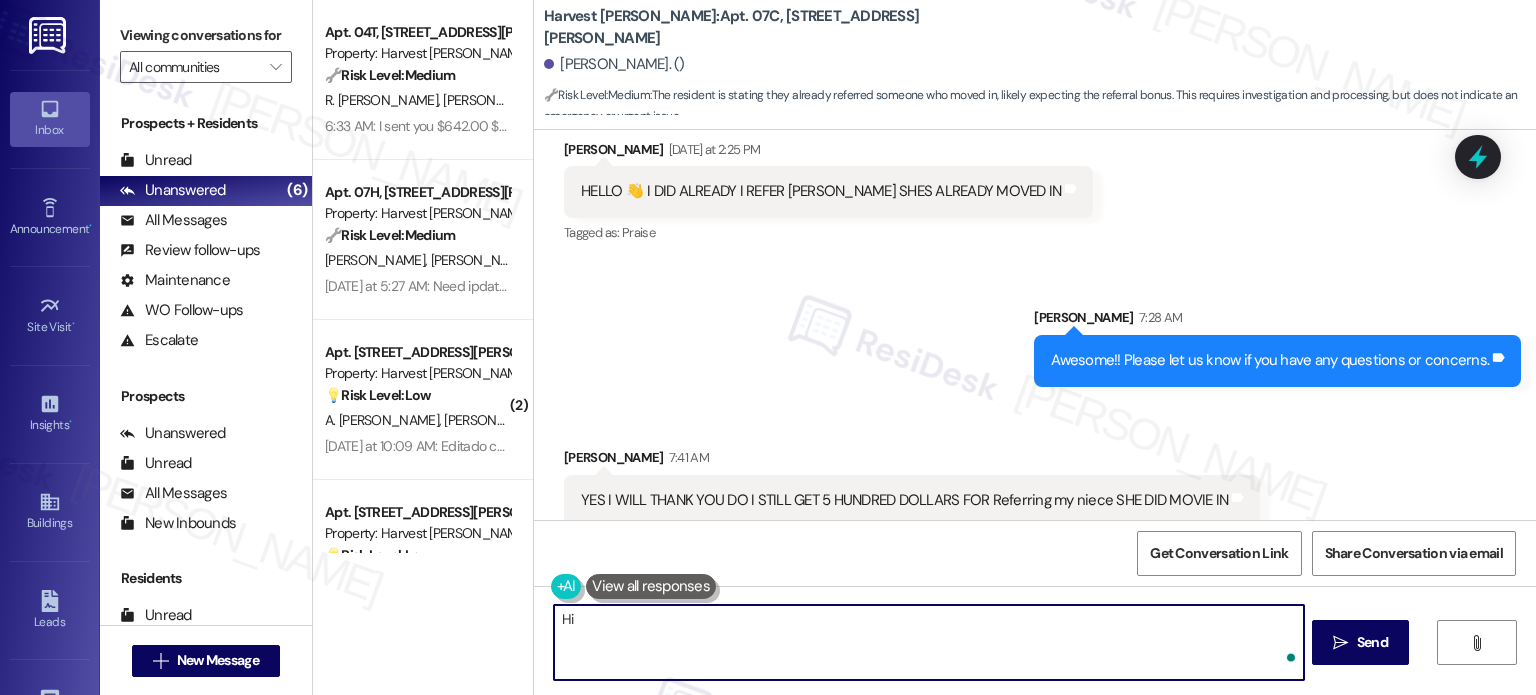 type on "H" 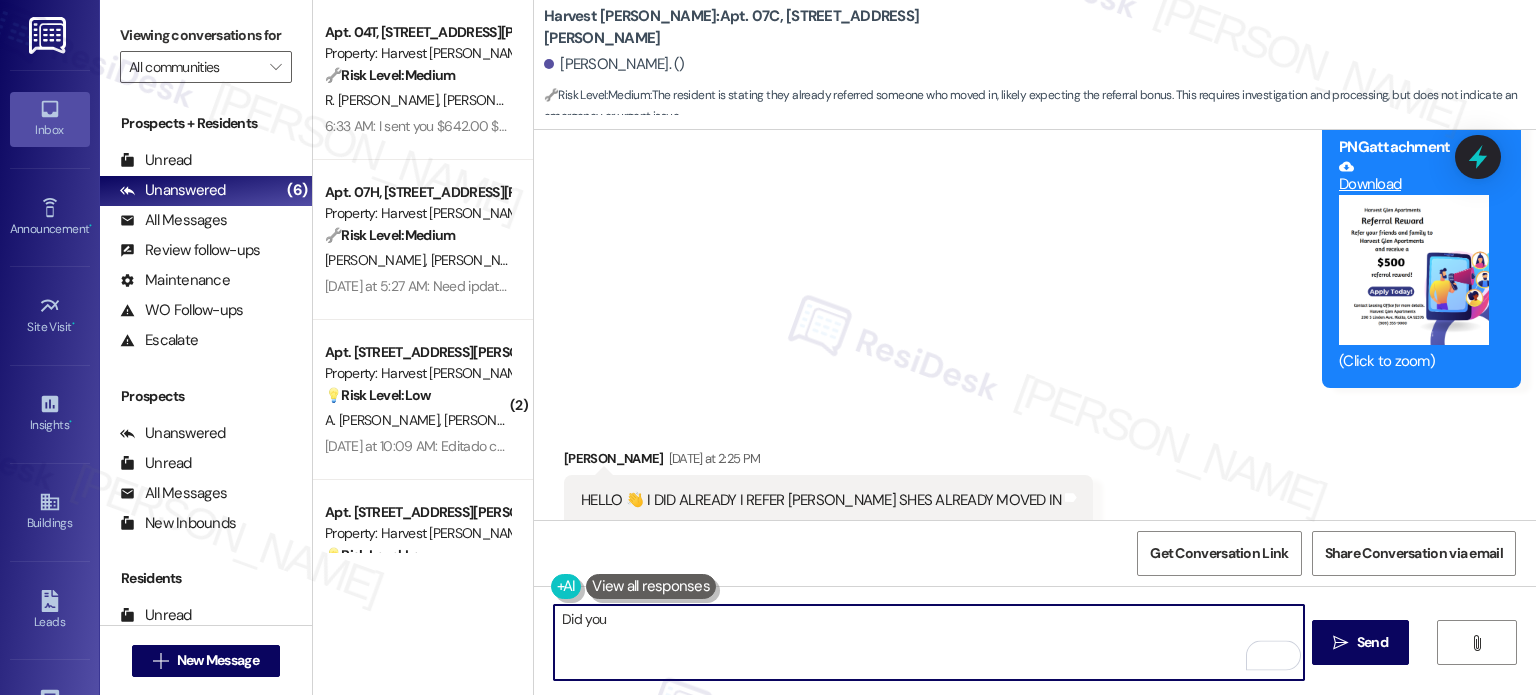 scroll, scrollTop: 12667, scrollLeft: 0, axis: vertical 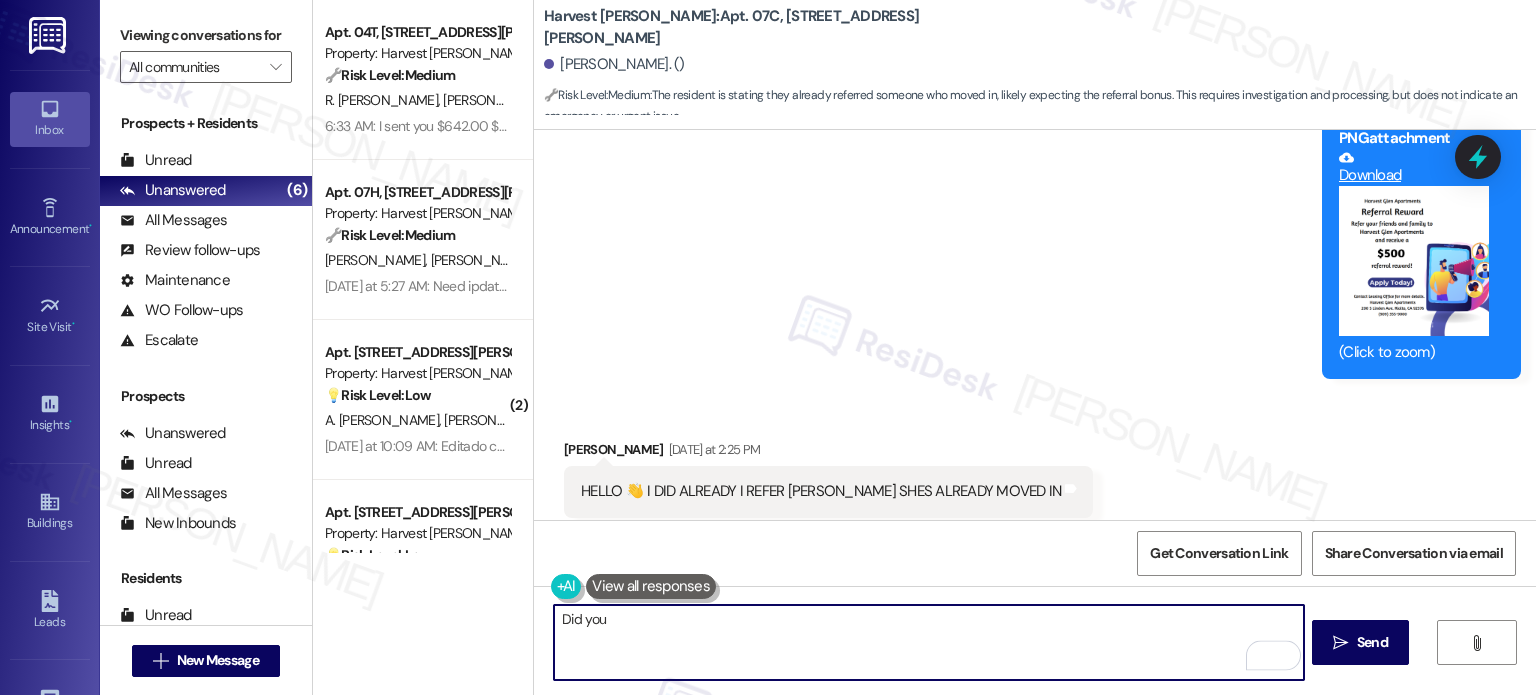 click at bounding box center [1414, 261] 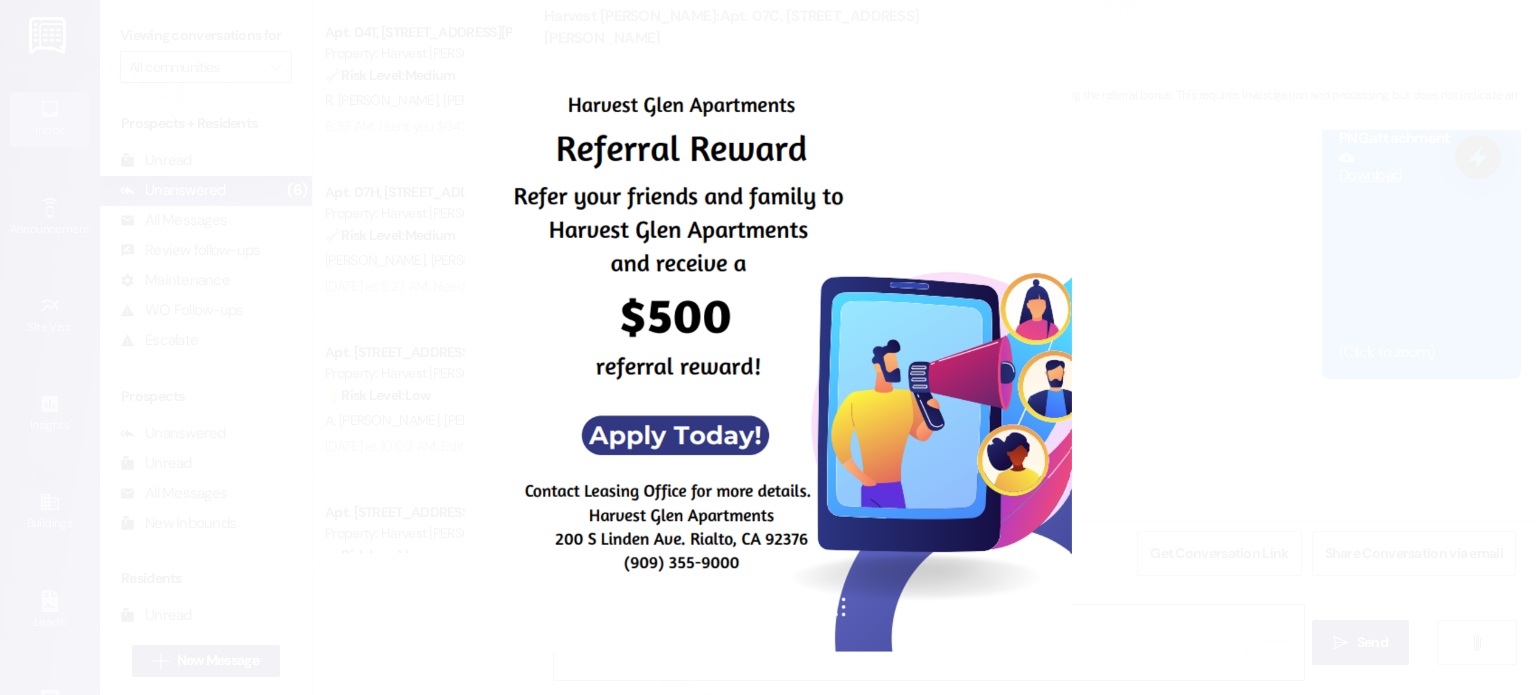 click at bounding box center (768, 347) 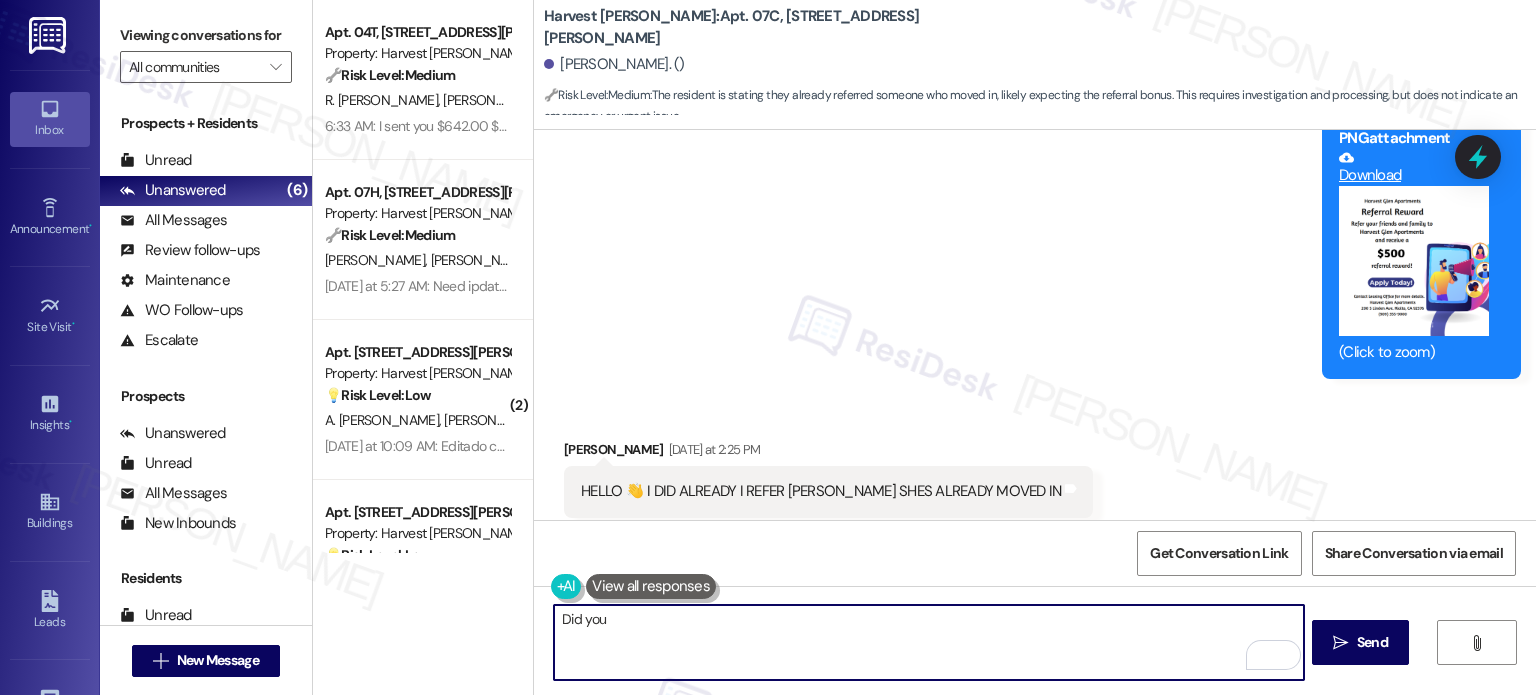 click on "Did you" at bounding box center [928, 642] 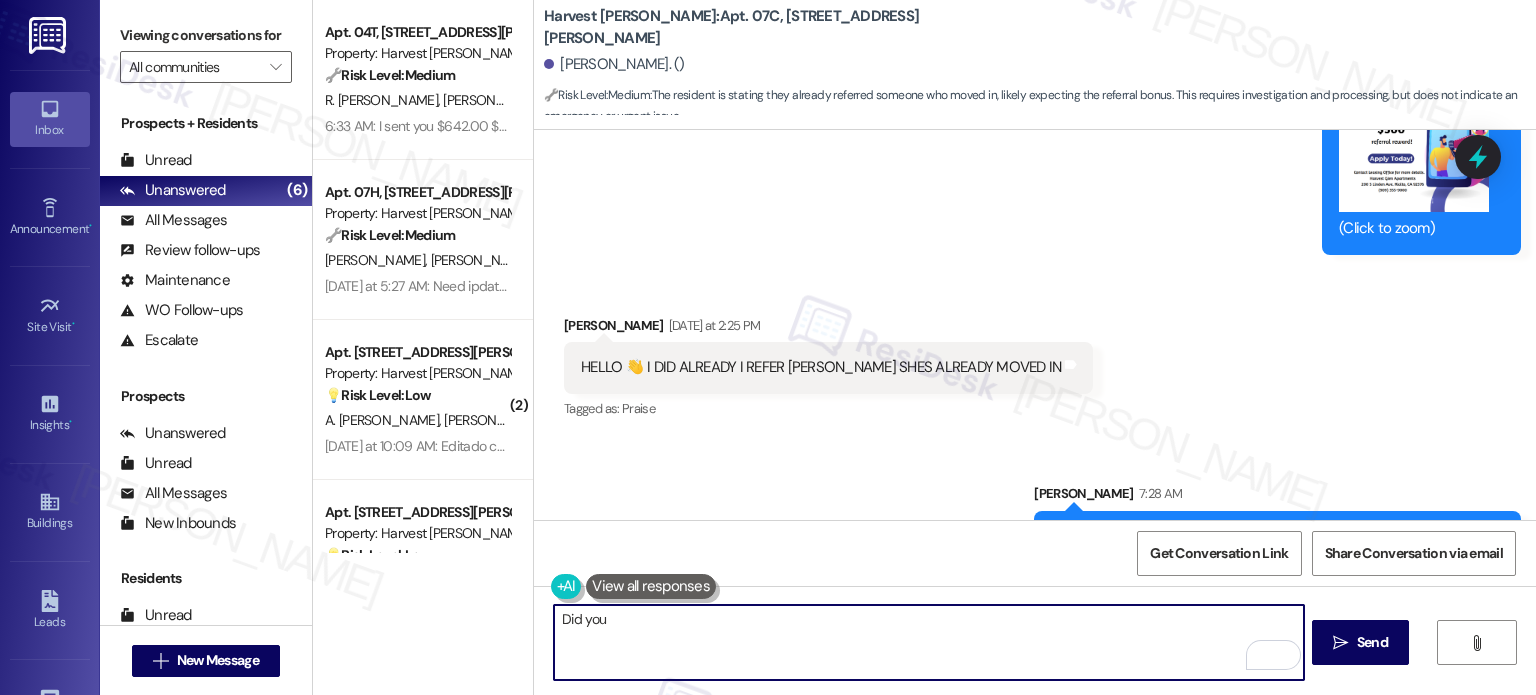 scroll, scrollTop: 12967, scrollLeft: 0, axis: vertical 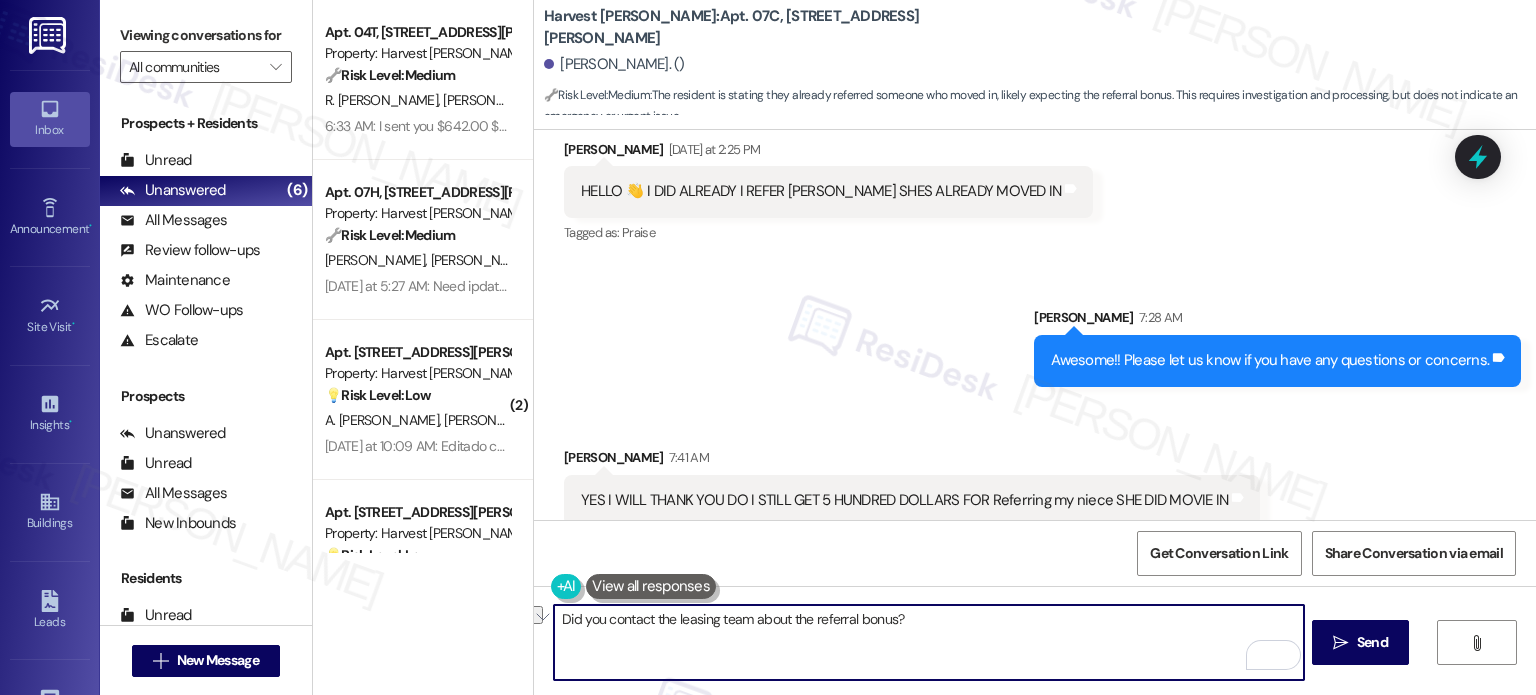 drag, startPoint x: 948, startPoint y: 629, endPoint x: 496, endPoint y: 617, distance: 452.15927 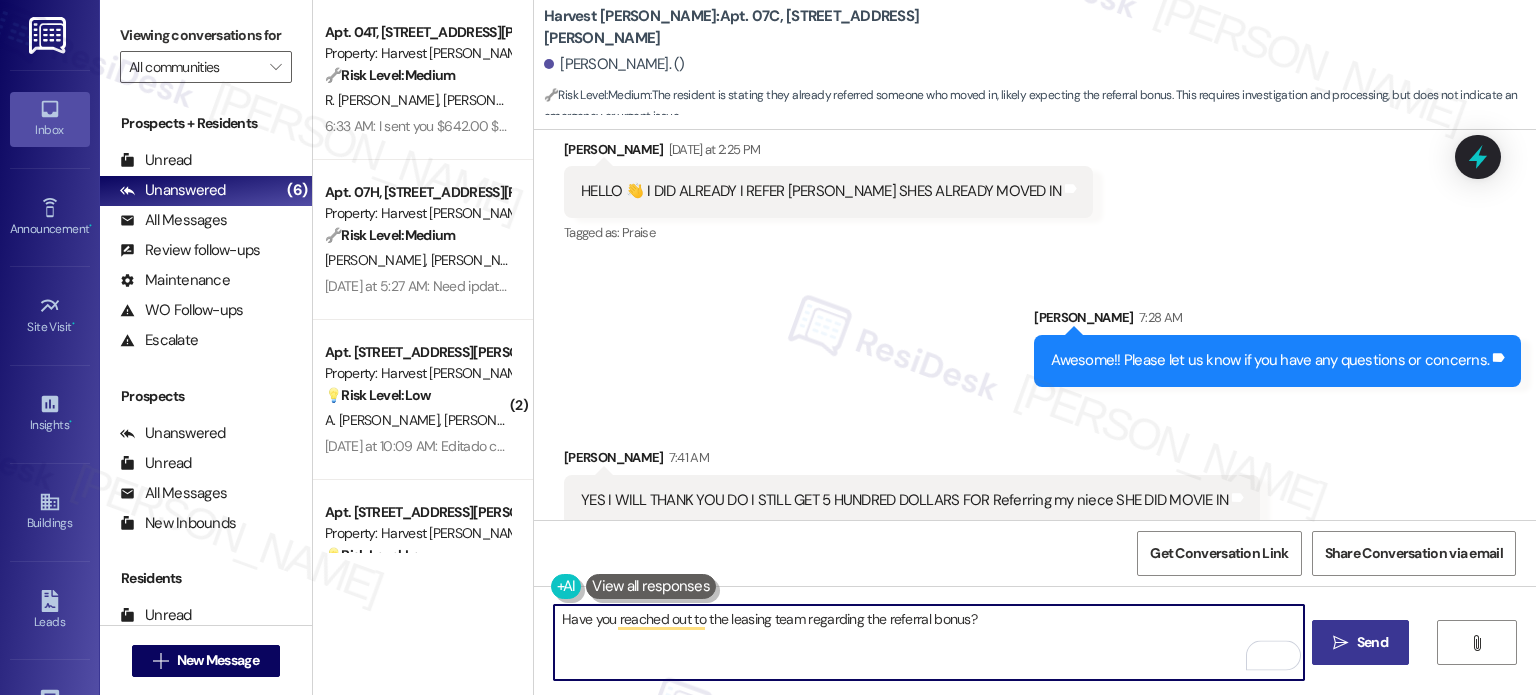 type on "Have you reached out to the leasing team regarding the referral bonus?" 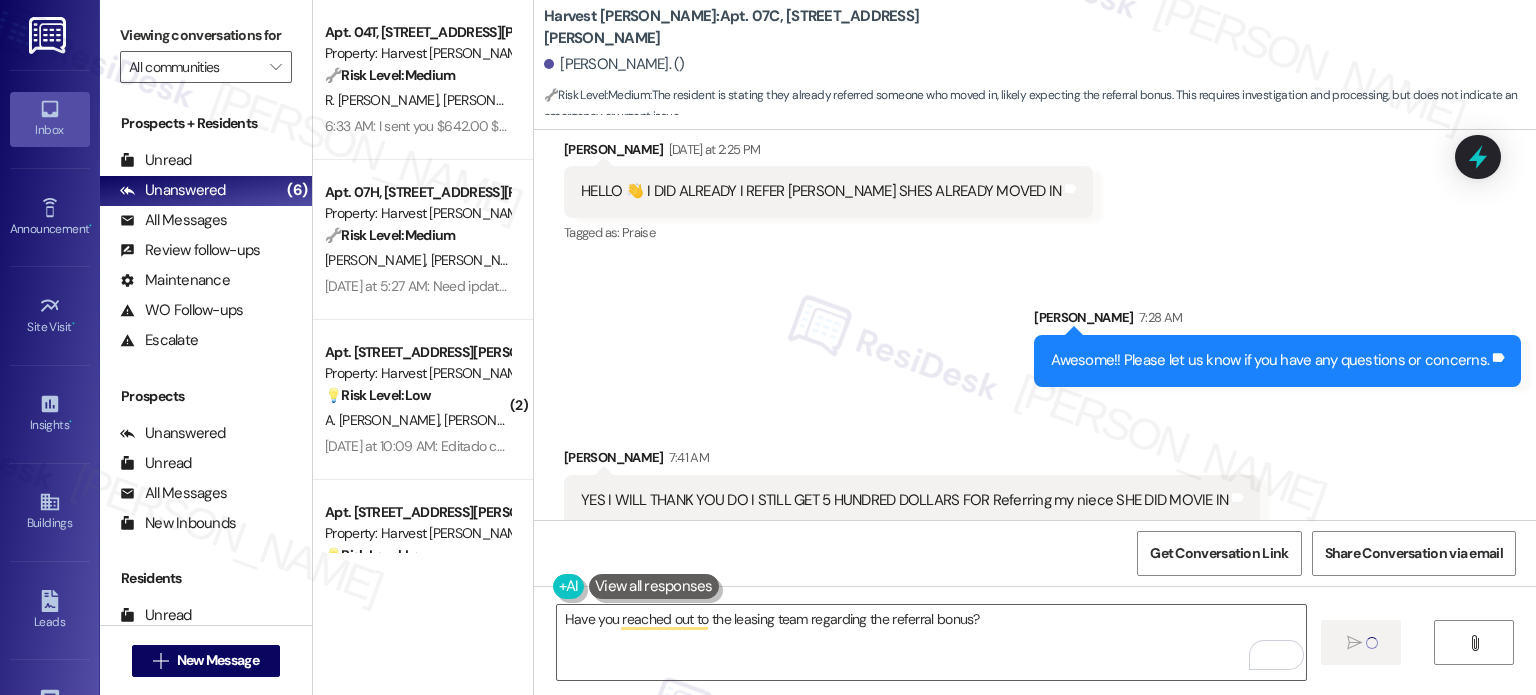 type 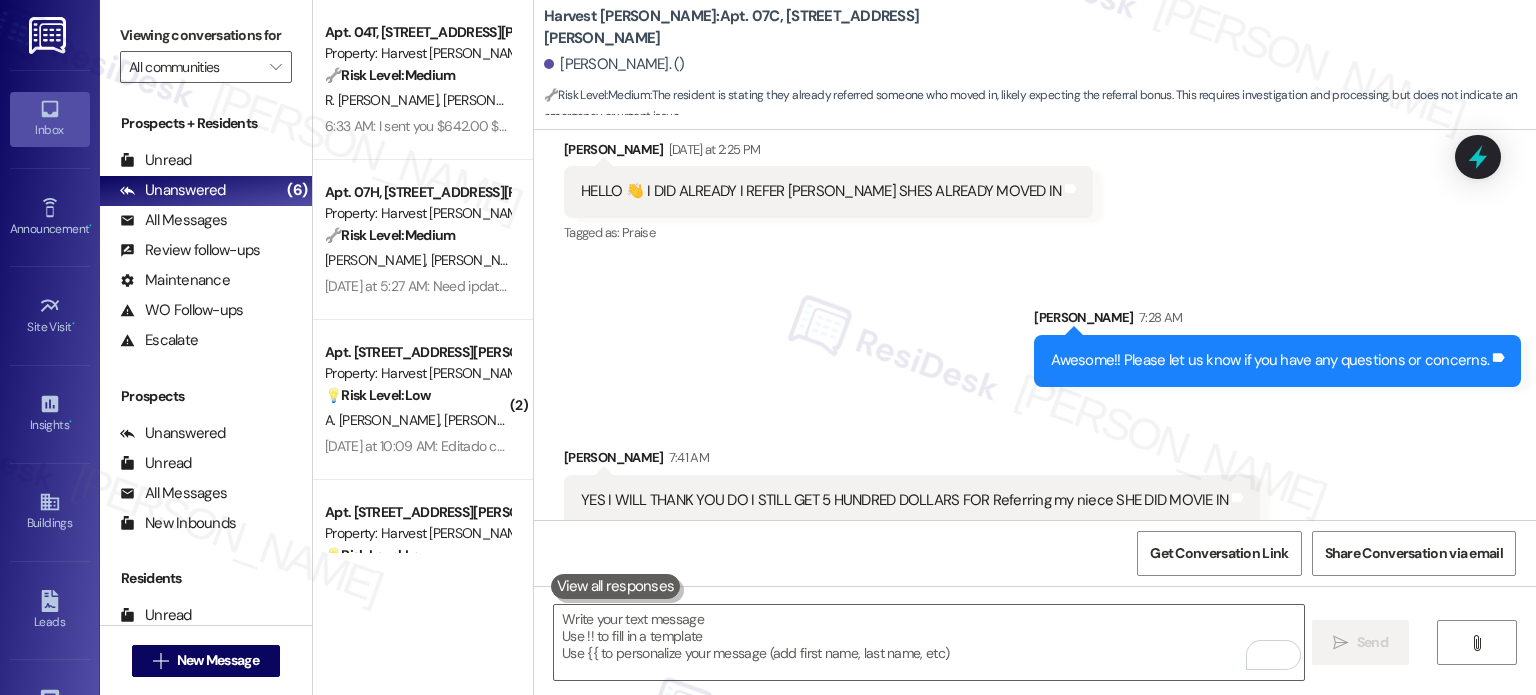 scroll, scrollTop: 12966, scrollLeft: 0, axis: vertical 